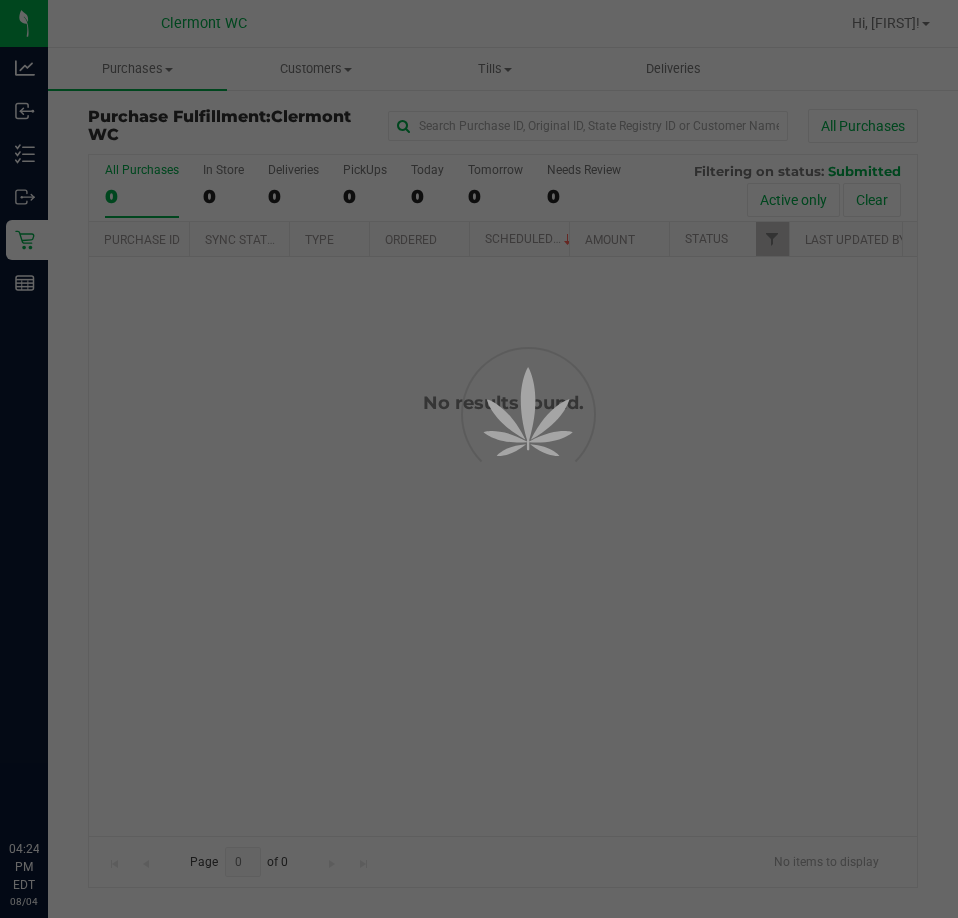 scroll, scrollTop: 0, scrollLeft: 0, axis: both 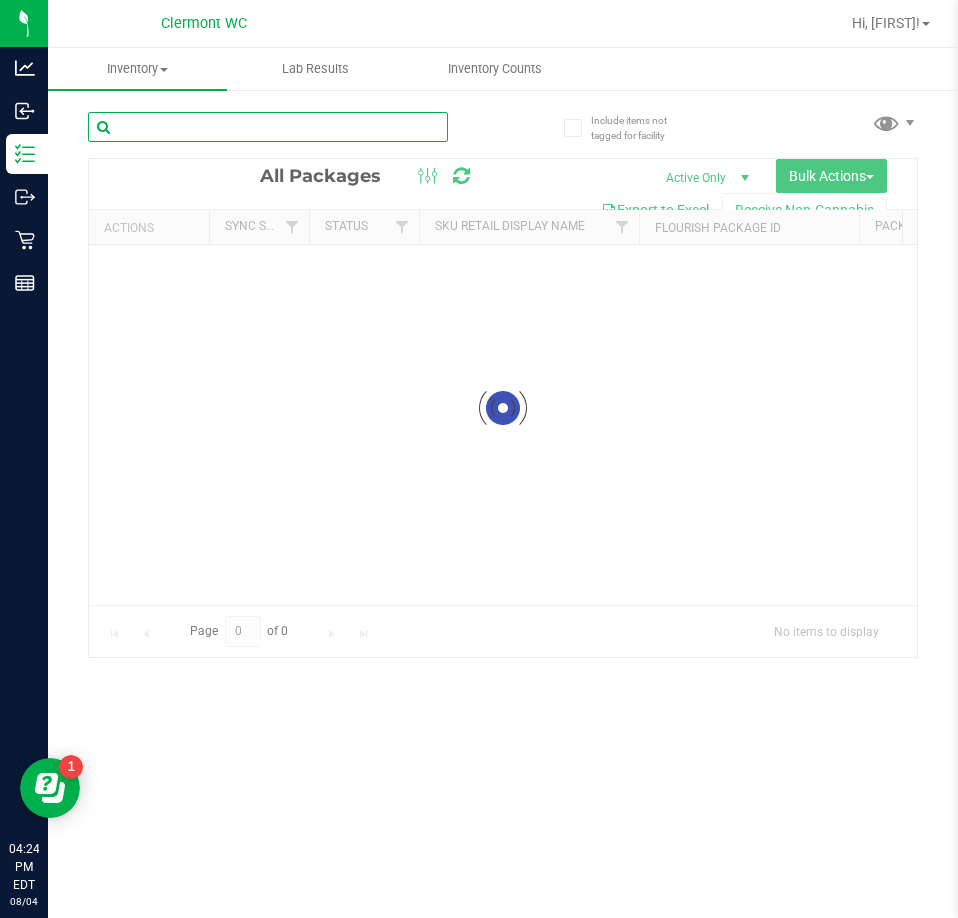 click at bounding box center (268, 127) 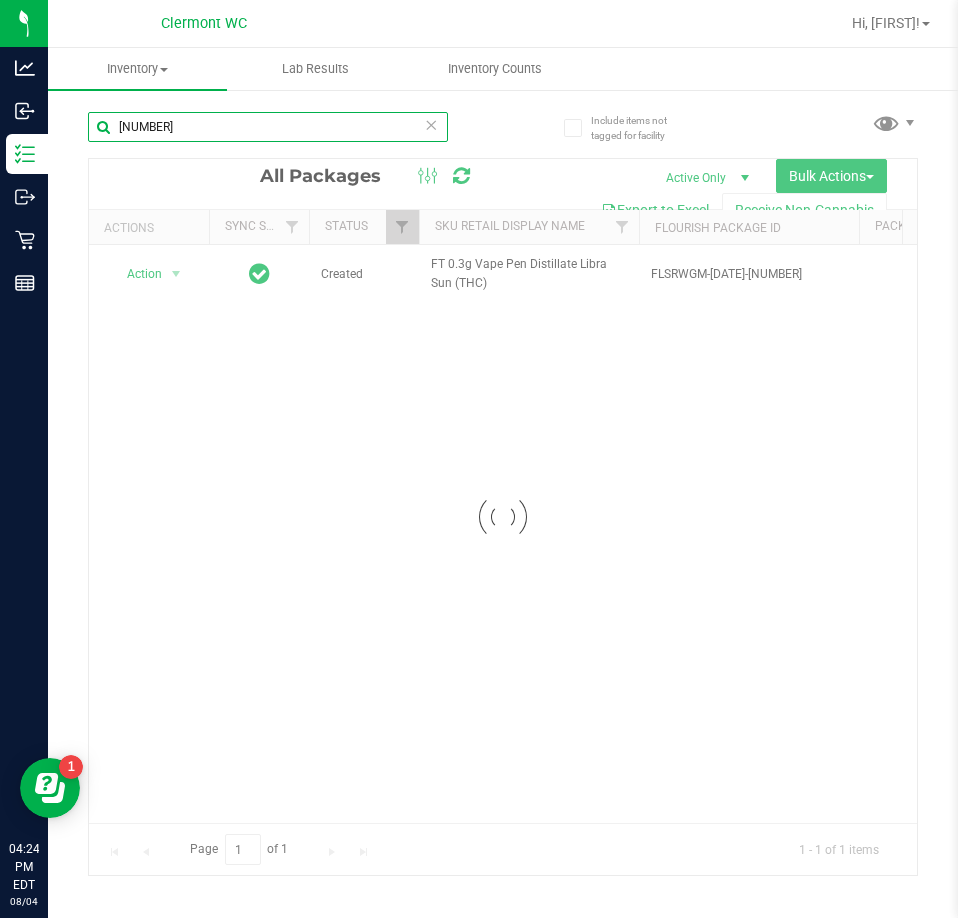 type on "[NUMBER]" 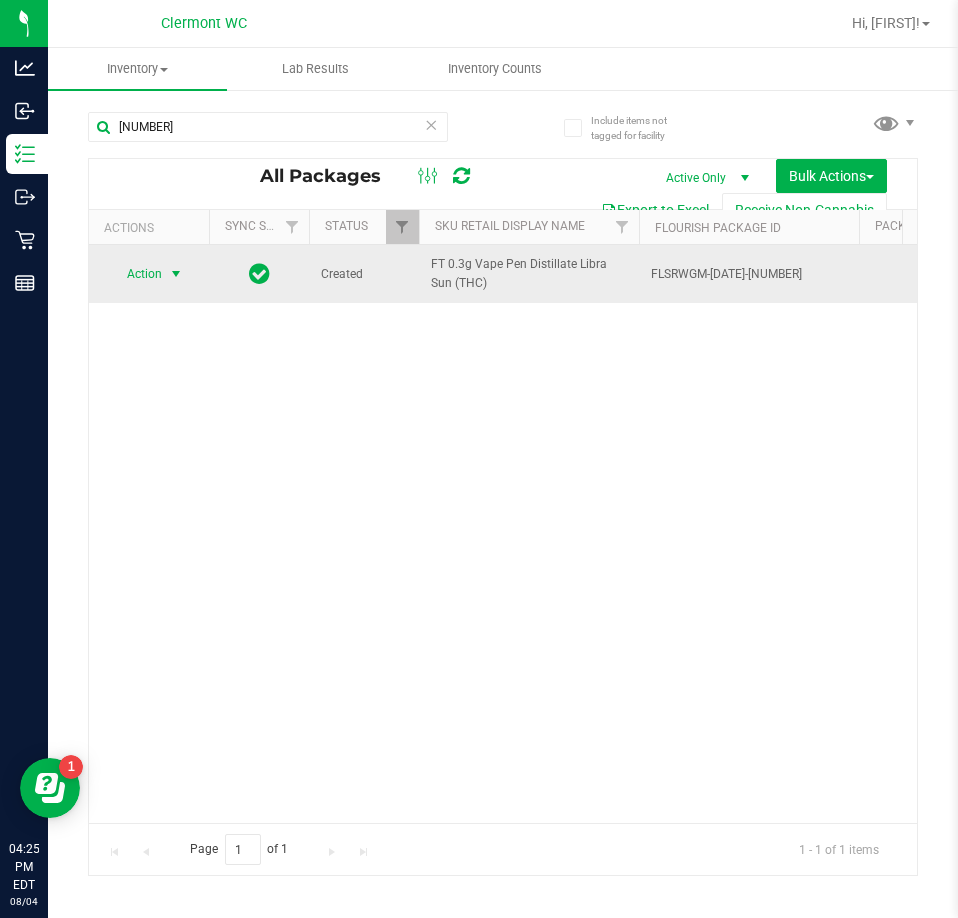 click at bounding box center [176, 274] 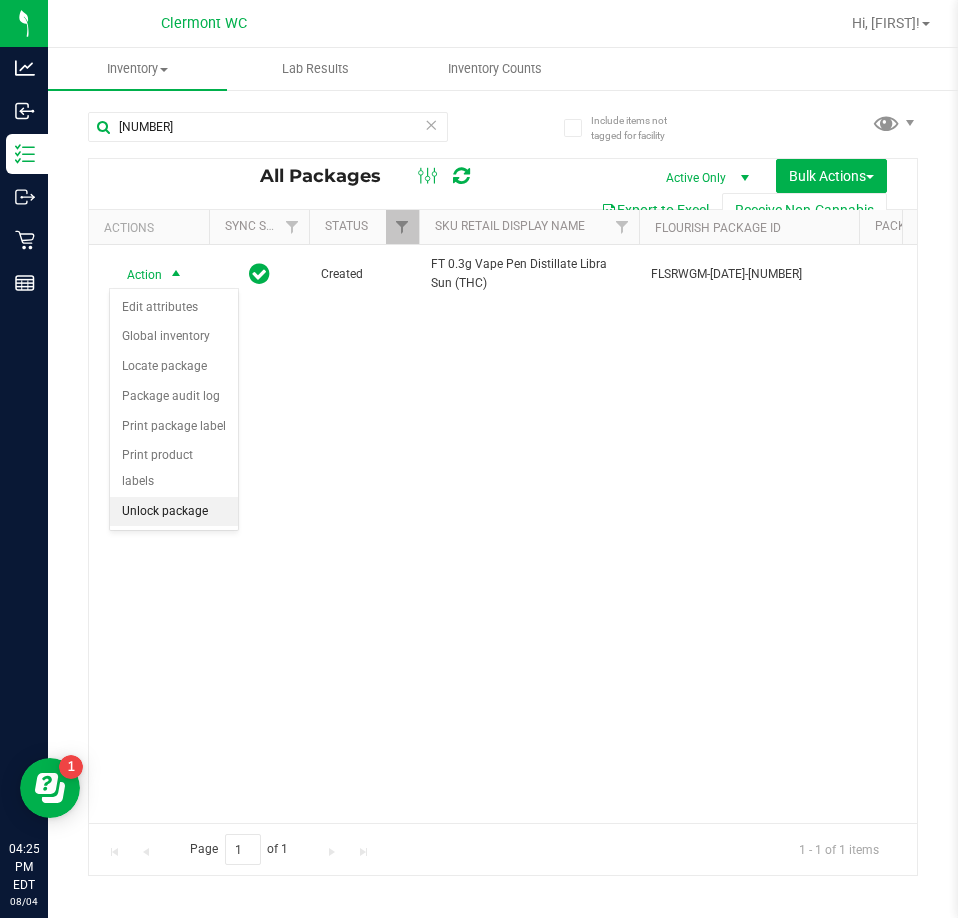 click on "Unlock package" at bounding box center [174, 512] 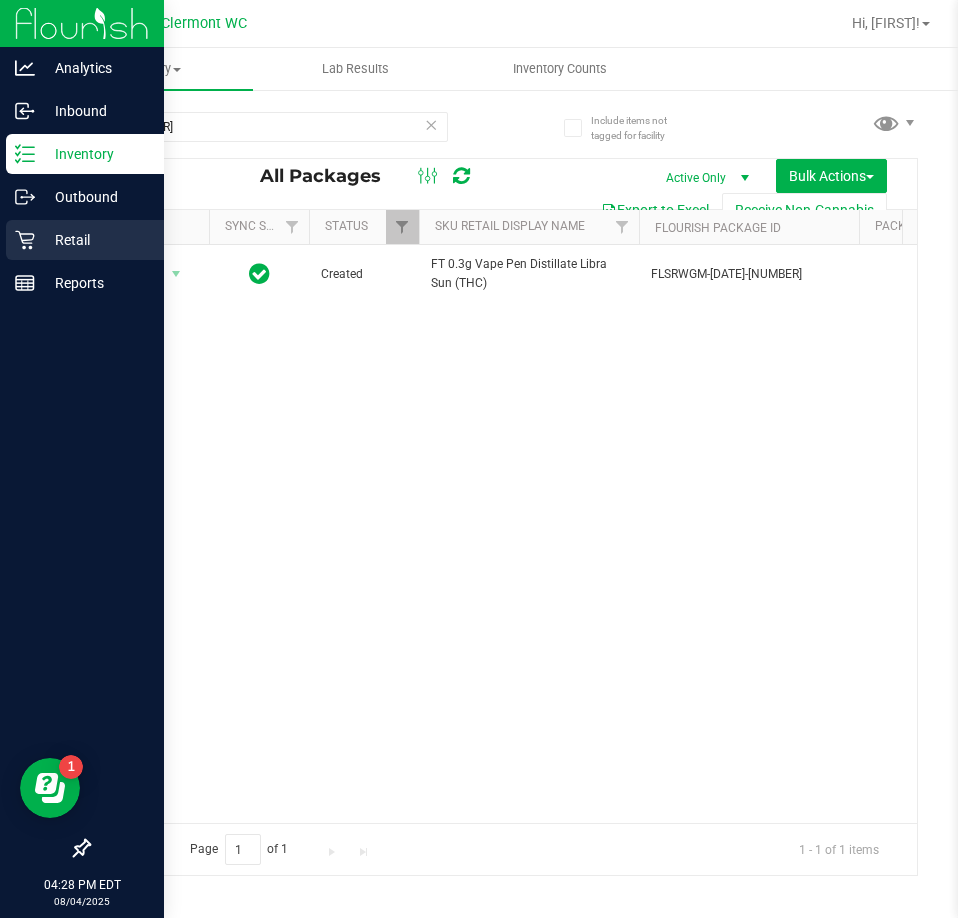 click 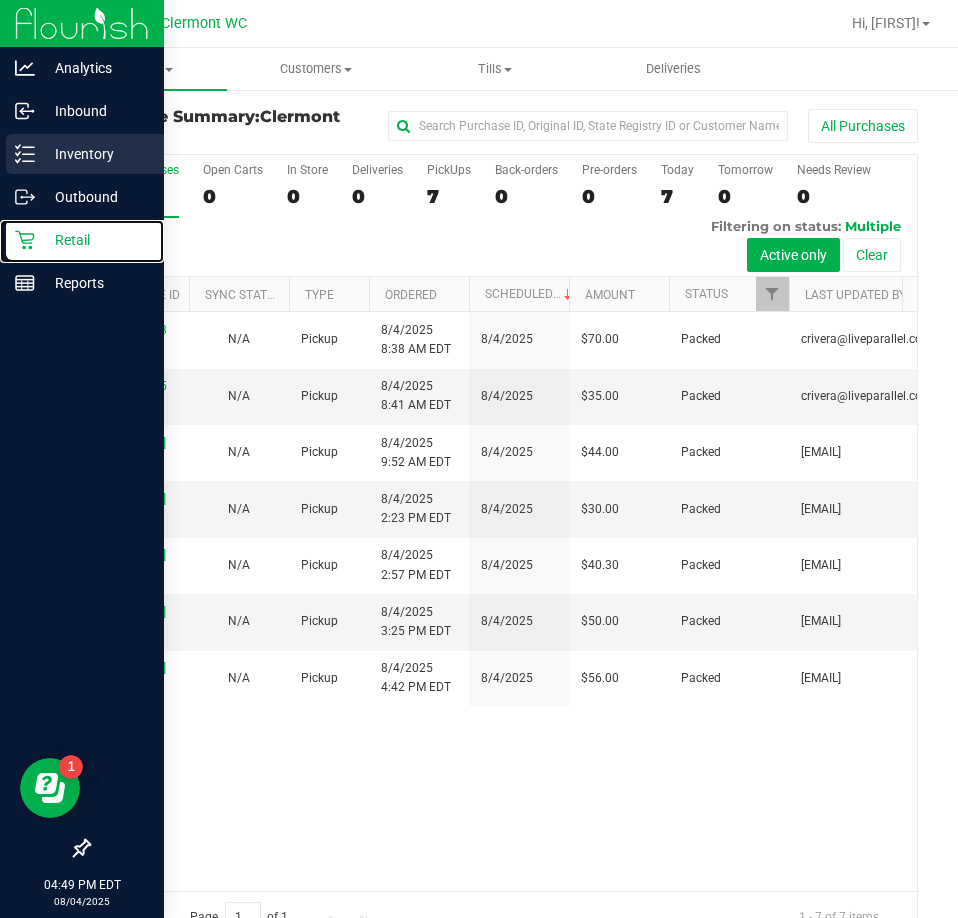 click on "Inventory" at bounding box center (95, 154) 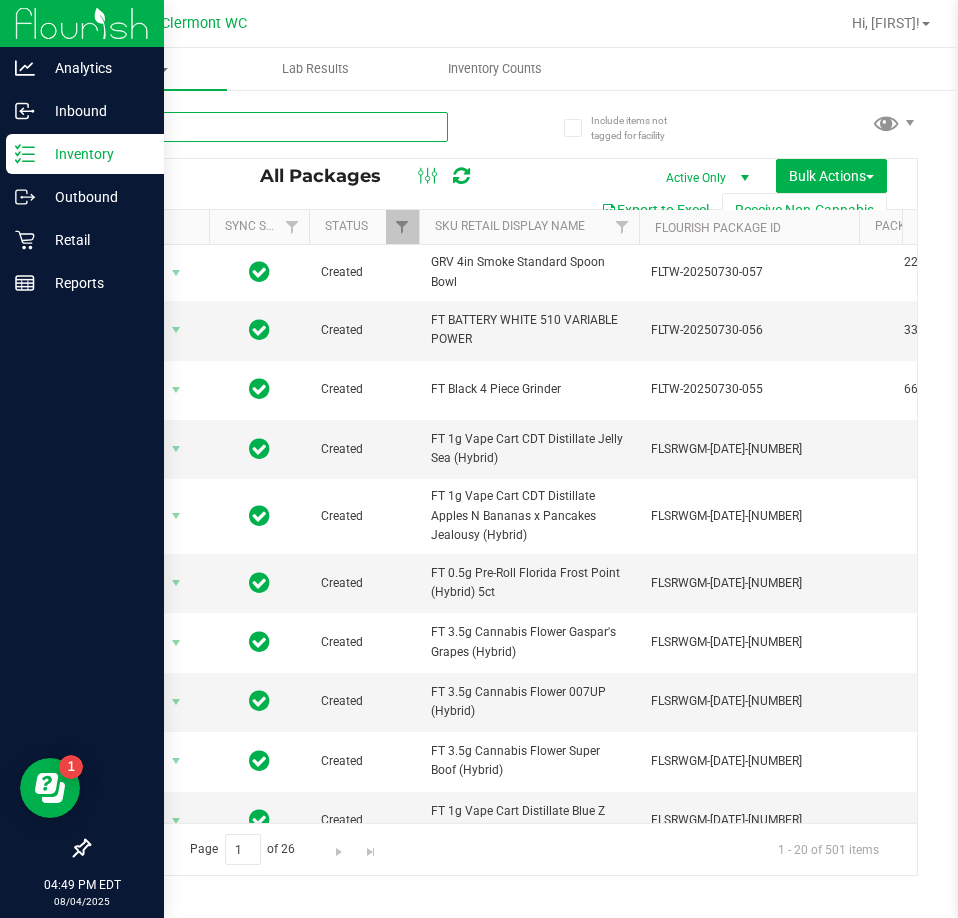click at bounding box center [268, 127] 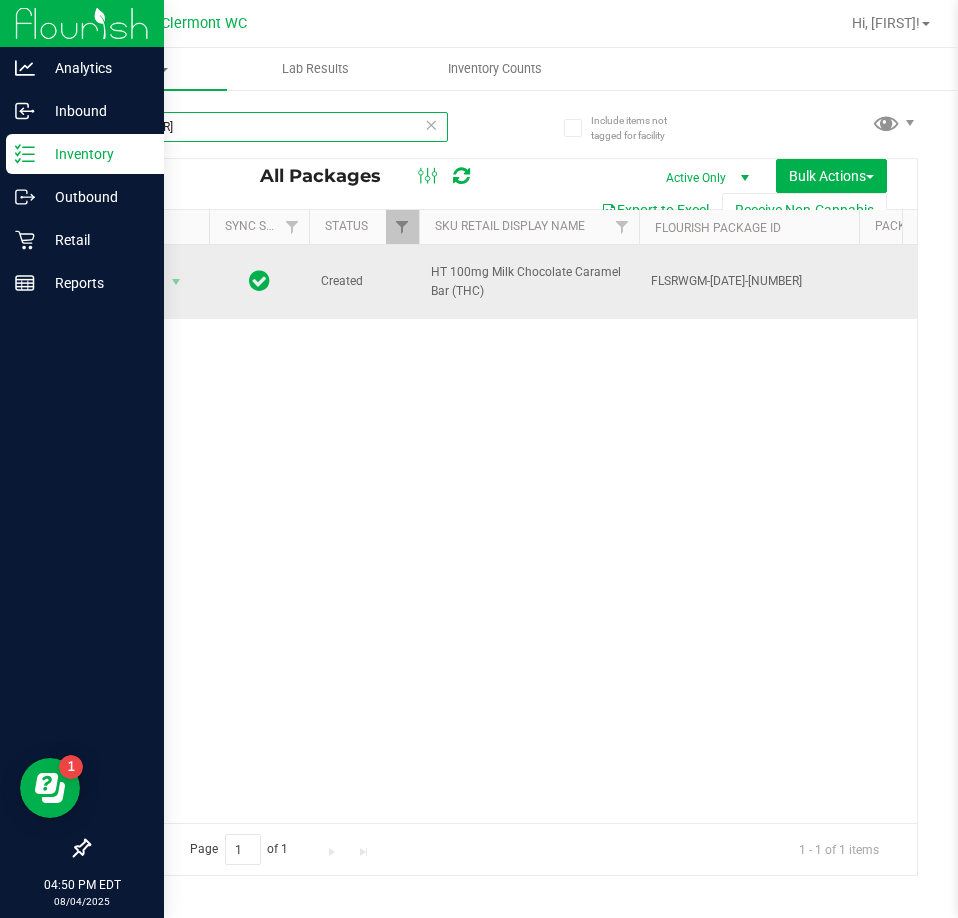 type on "[NUMBER]" 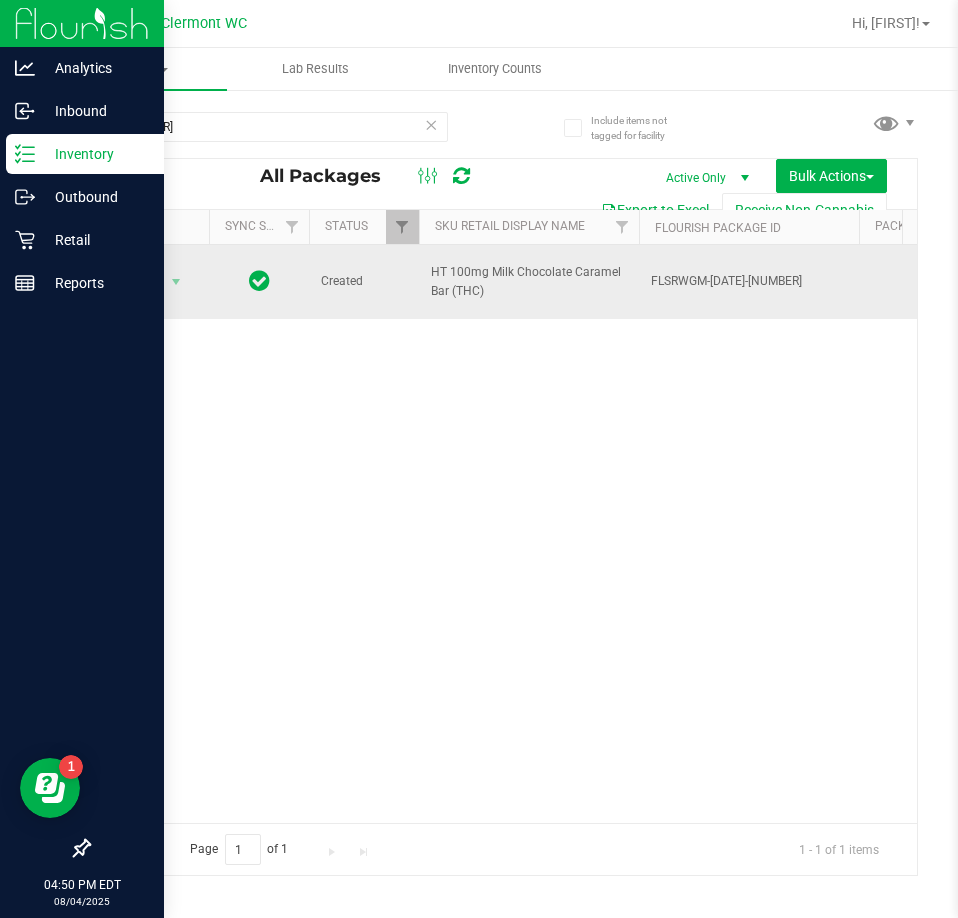 click on "Action" at bounding box center (136, 282) 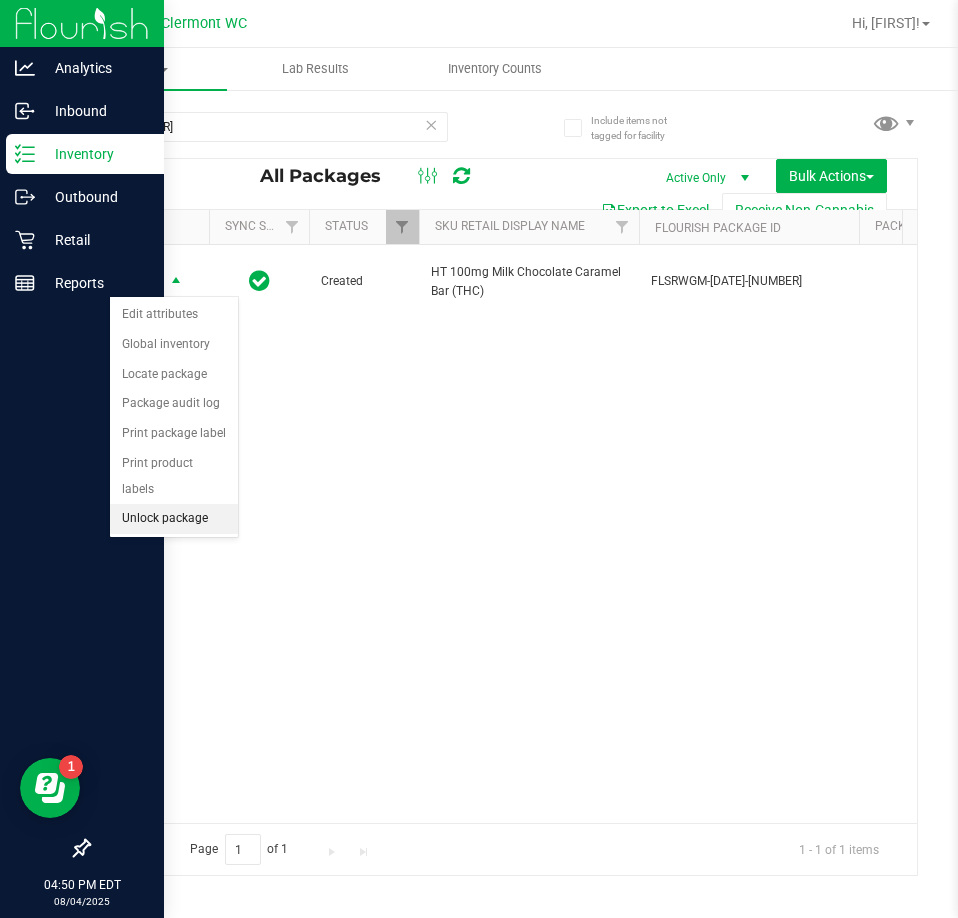 click on "Unlock package" at bounding box center (174, 519) 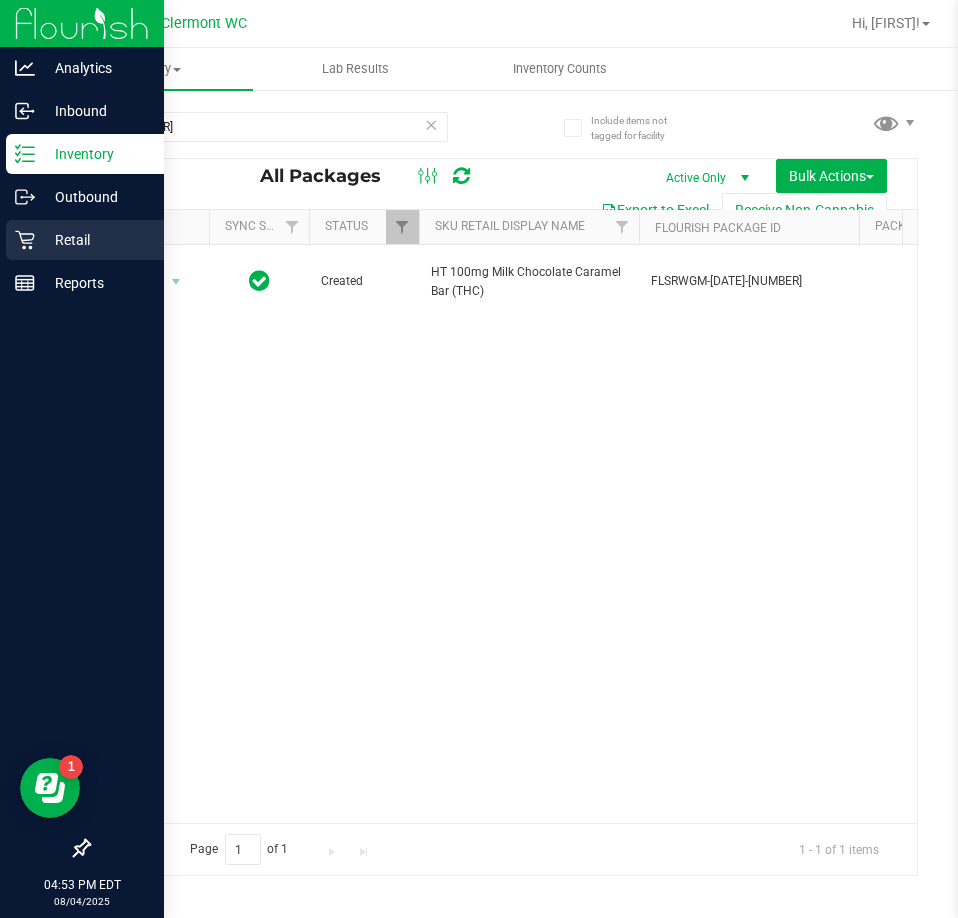 click on "Retail" at bounding box center (85, 240) 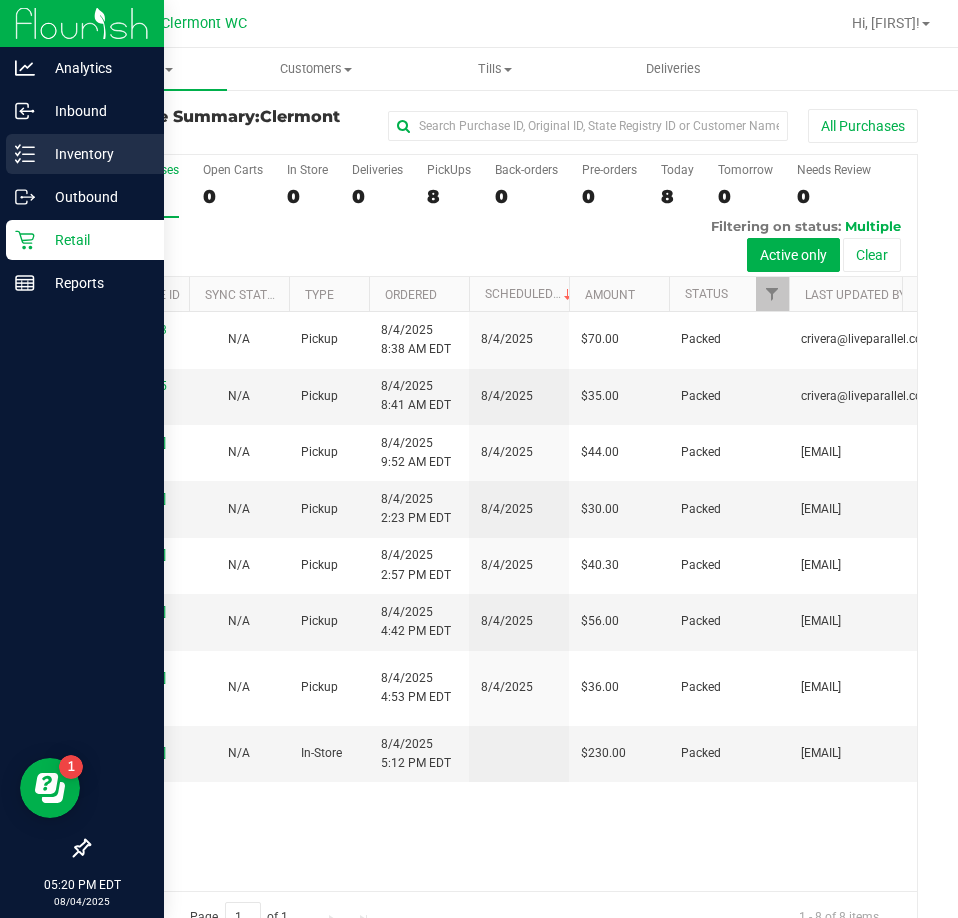 click on "Inventory" at bounding box center (95, 154) 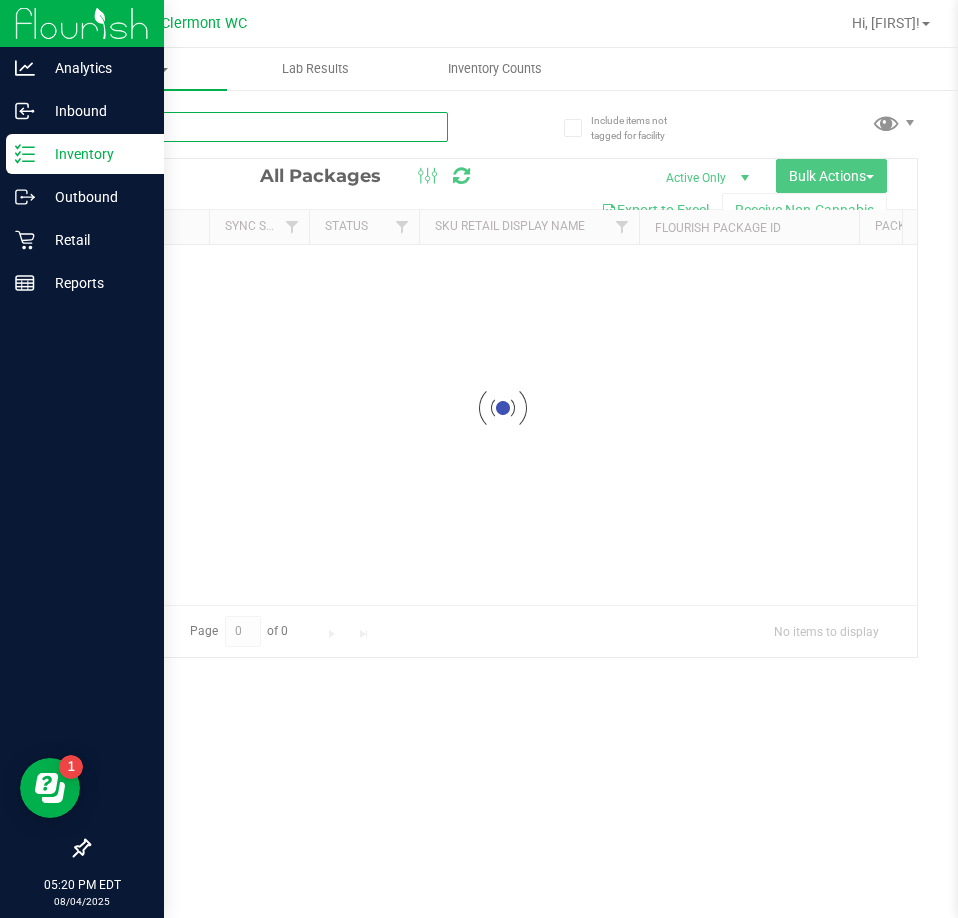 click at bounding box center (268, 127) 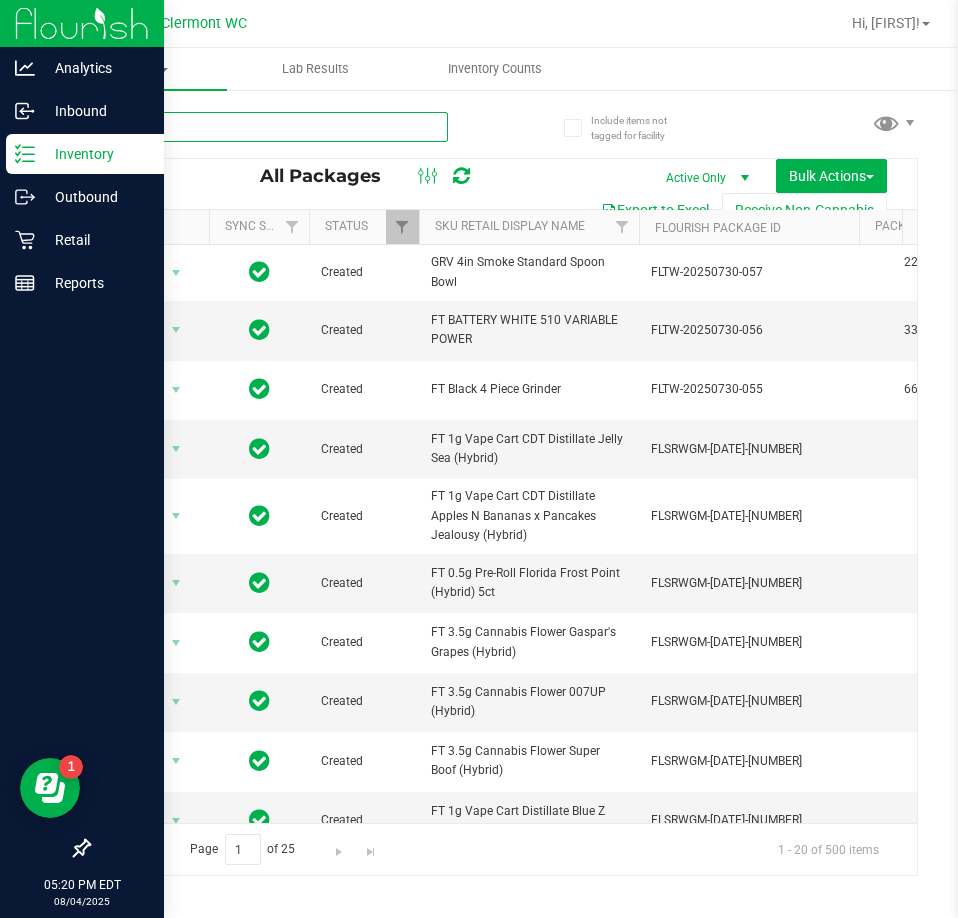 type on "cherry" 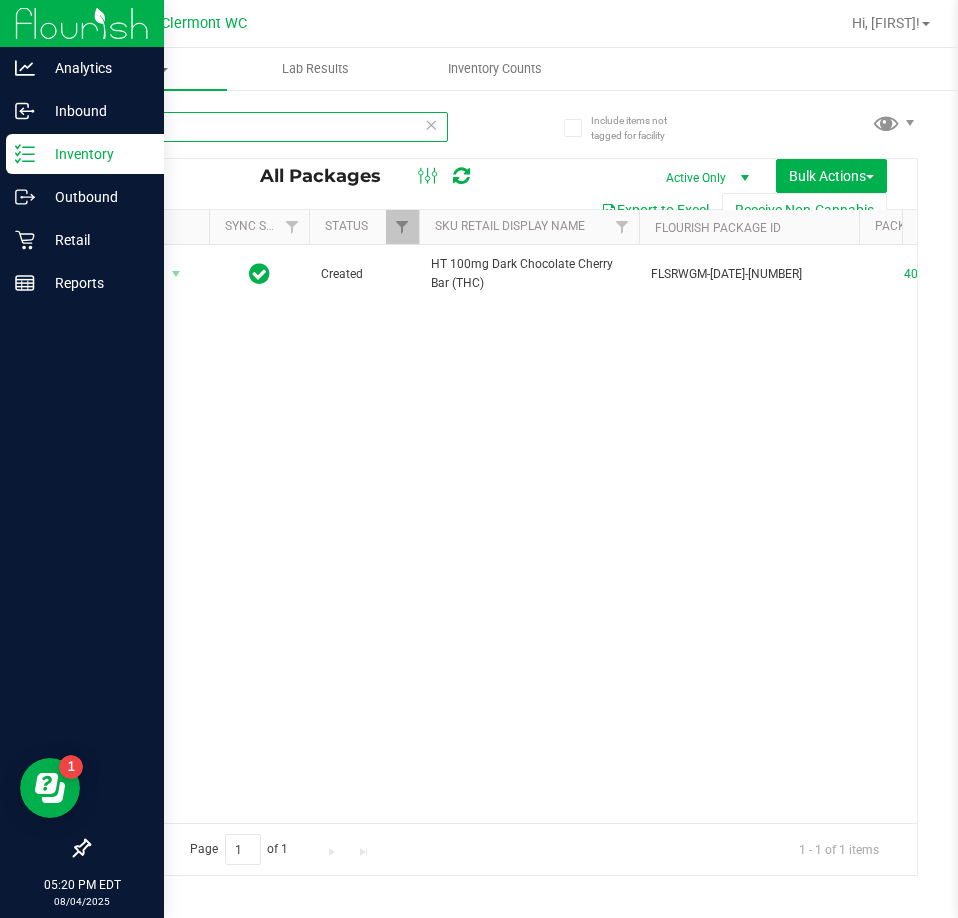 scroll, scrollTop: 0, scrollLeft: 227, axis: horizontal 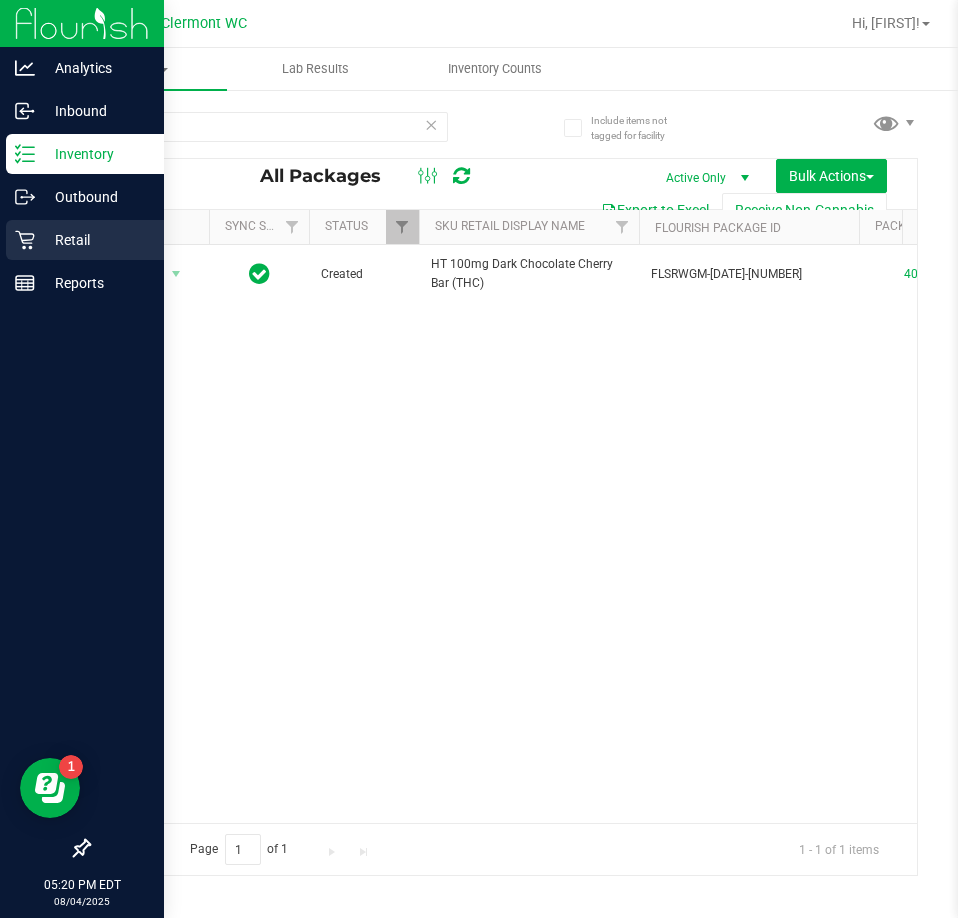 click on "Retail" at bounding box center (95, 240) 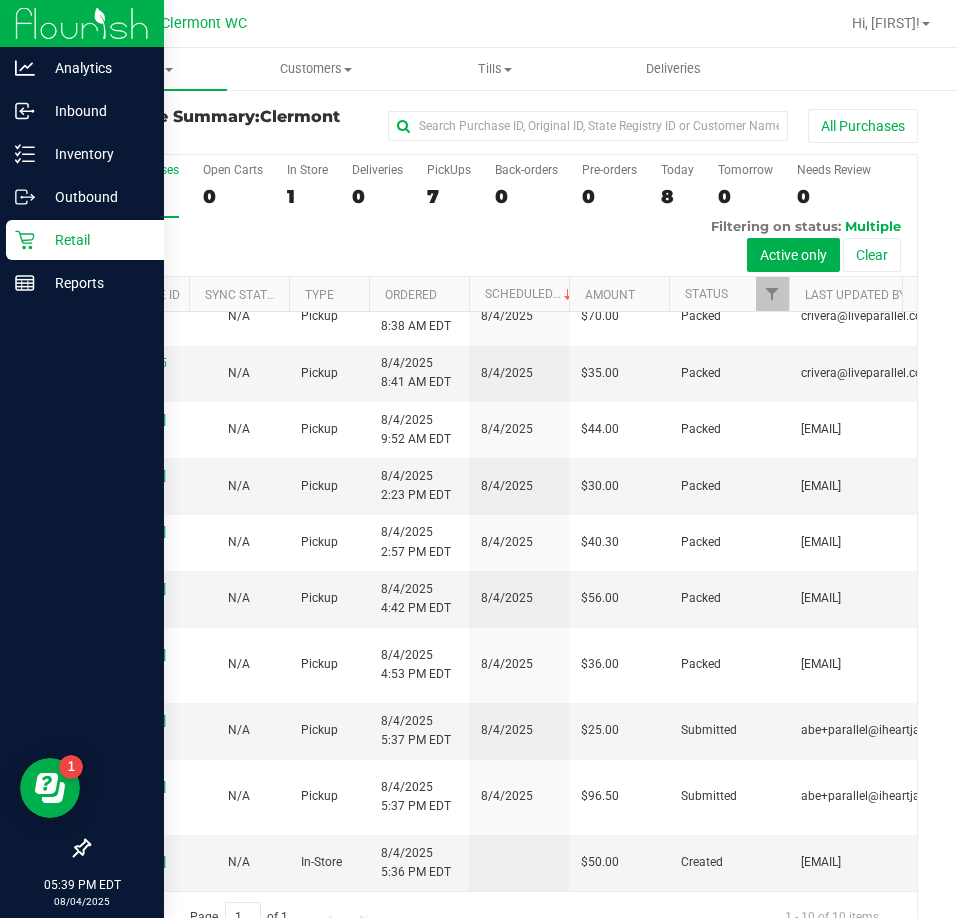 scroll, scrollTop: 27, scrollLeft: 0, axis: vertical 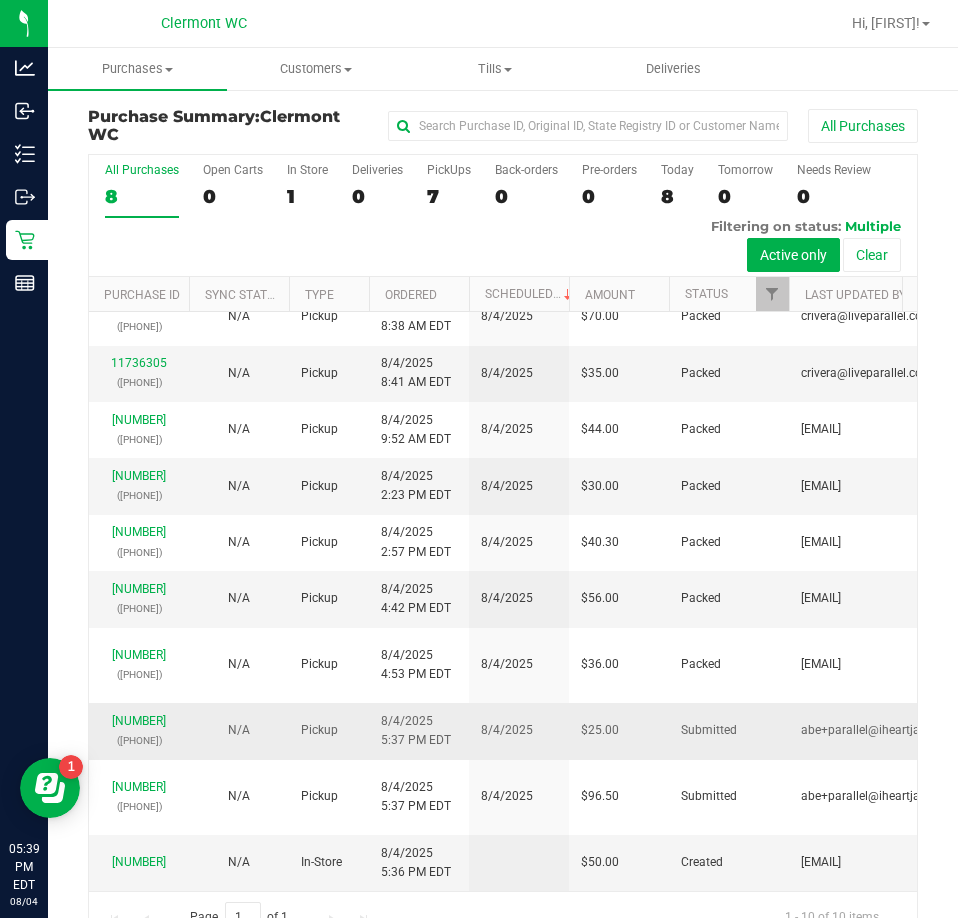 click on "[DATE] [TIME] [TIMEZONE]" at bounding box center [416, 731] 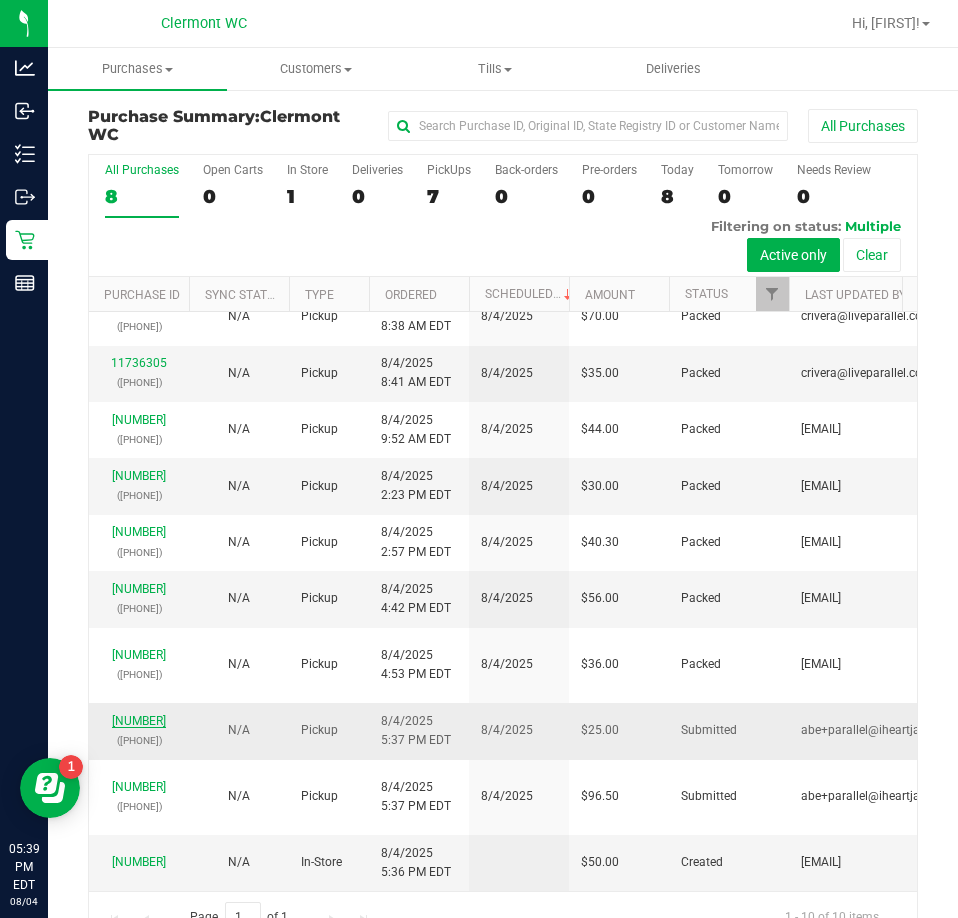 click on "[NUMBER]" at bounding box center (139, 721) 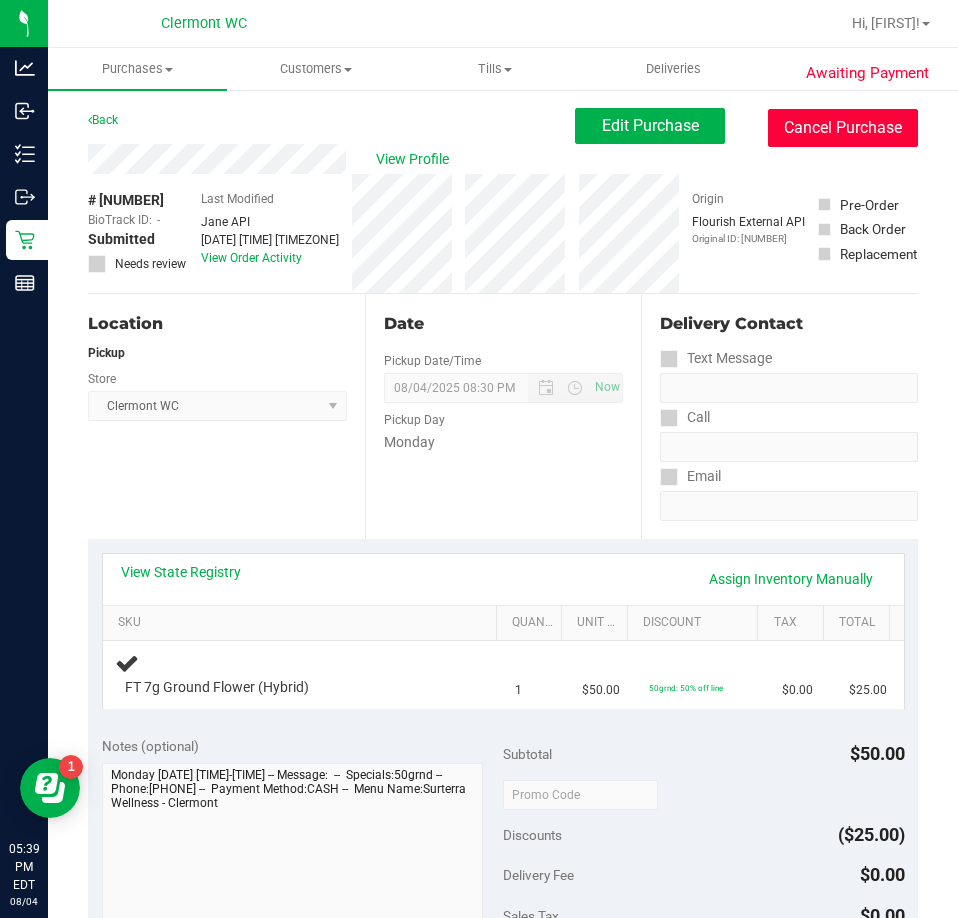 click on "Cancel Purchase" at bounding box center (843, 128) 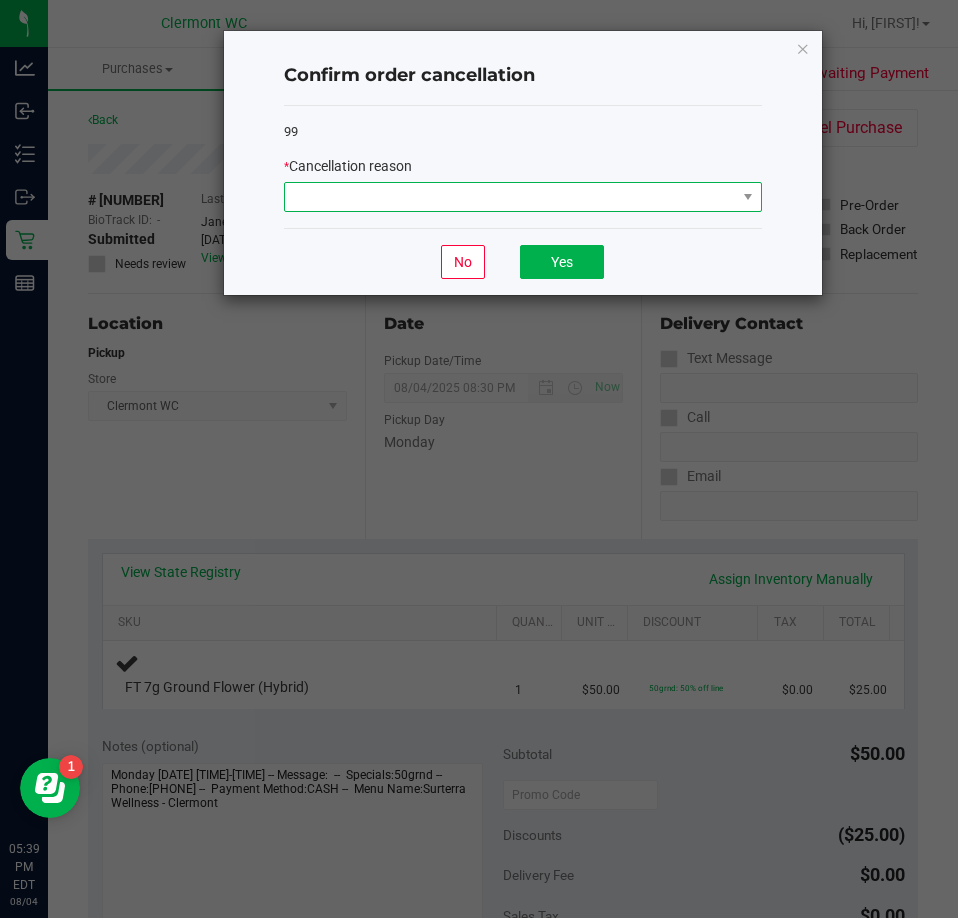 click at bounding box center (510, 197) 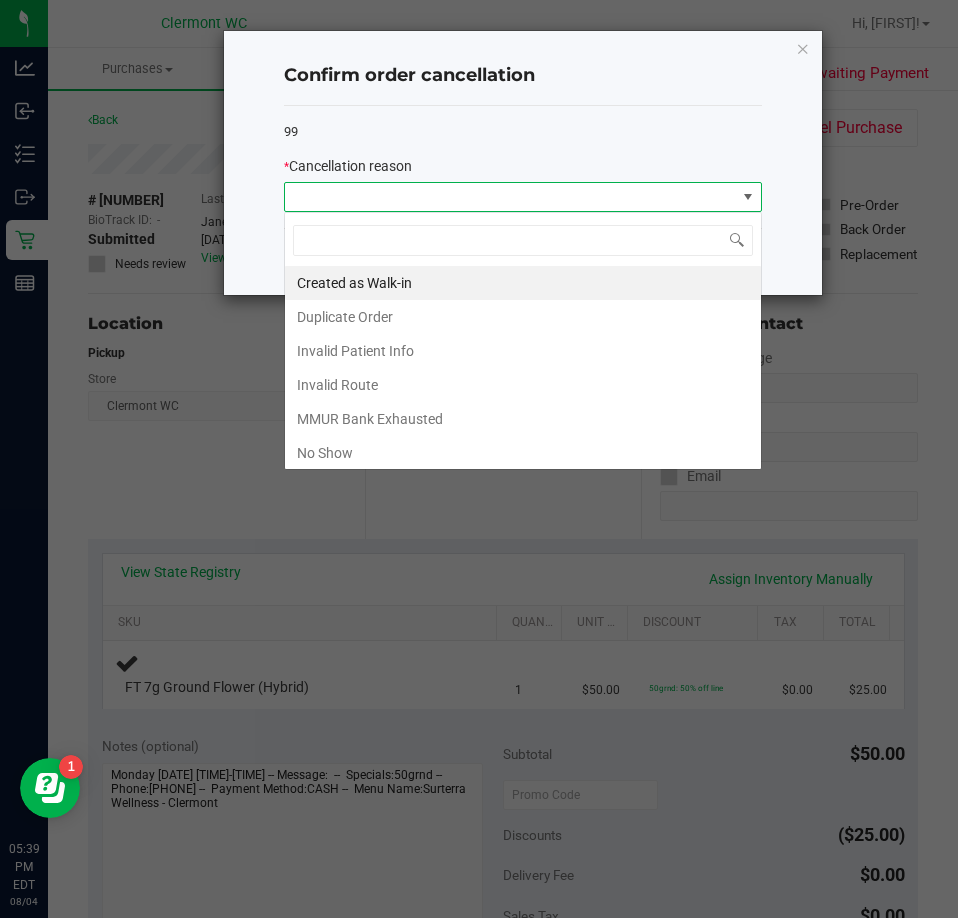 scroll, scrollTop: 99970, scrollLeft: 99522, axis: both 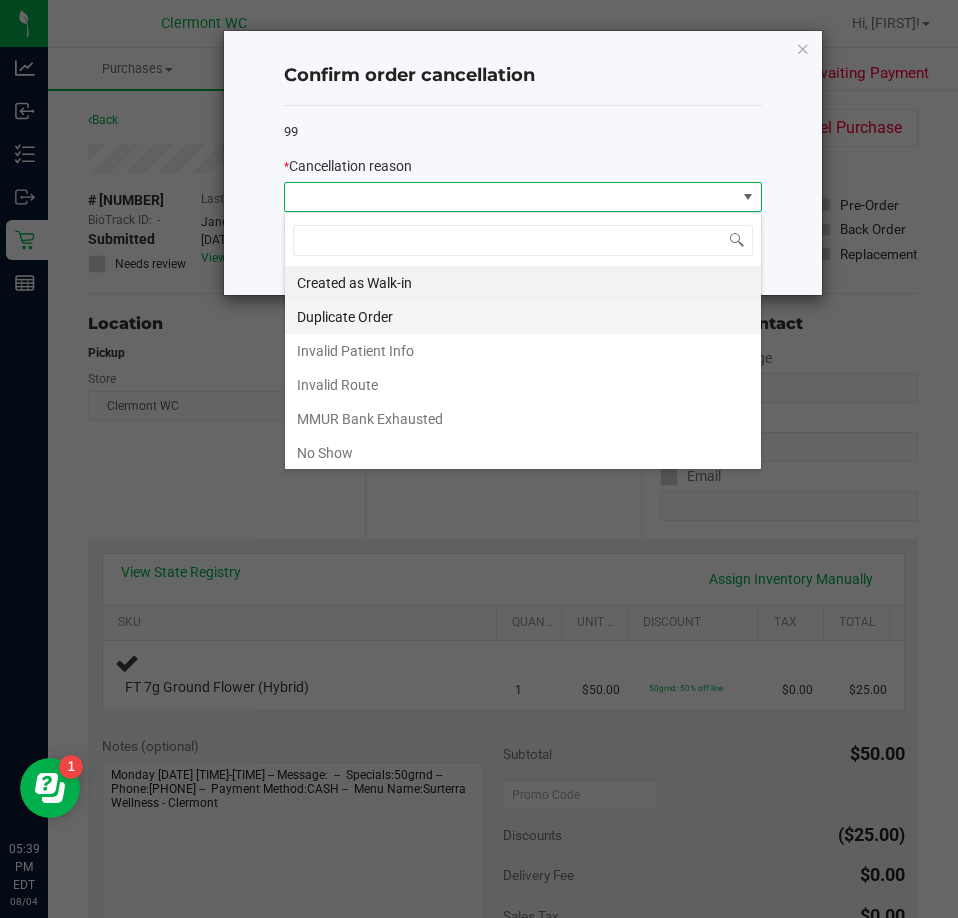 click on "Duplicate Order" at bounding box center (523, 317) 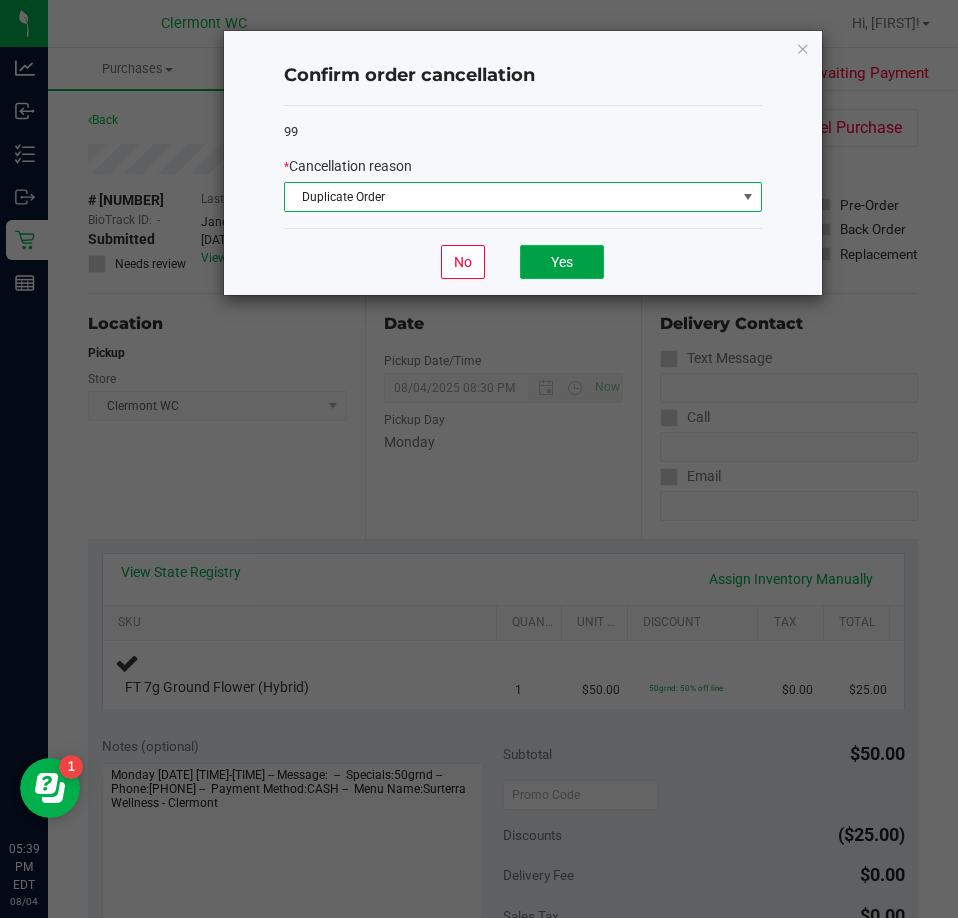 click on "Yes" 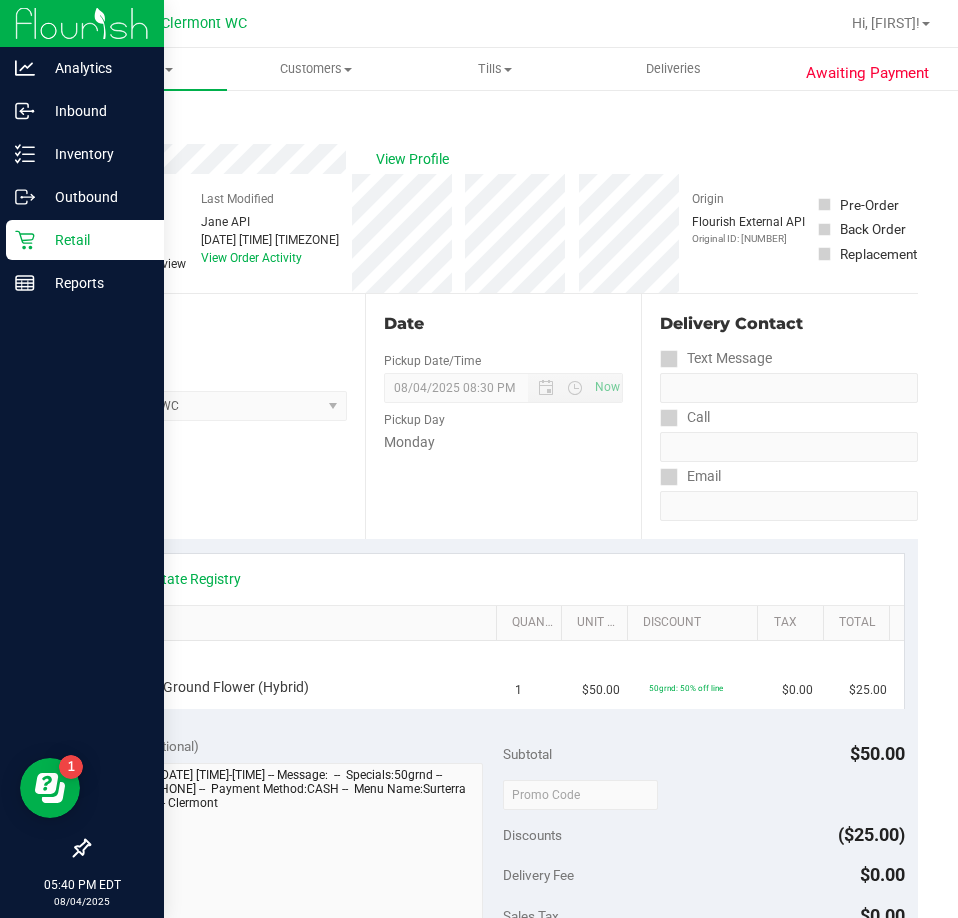 click 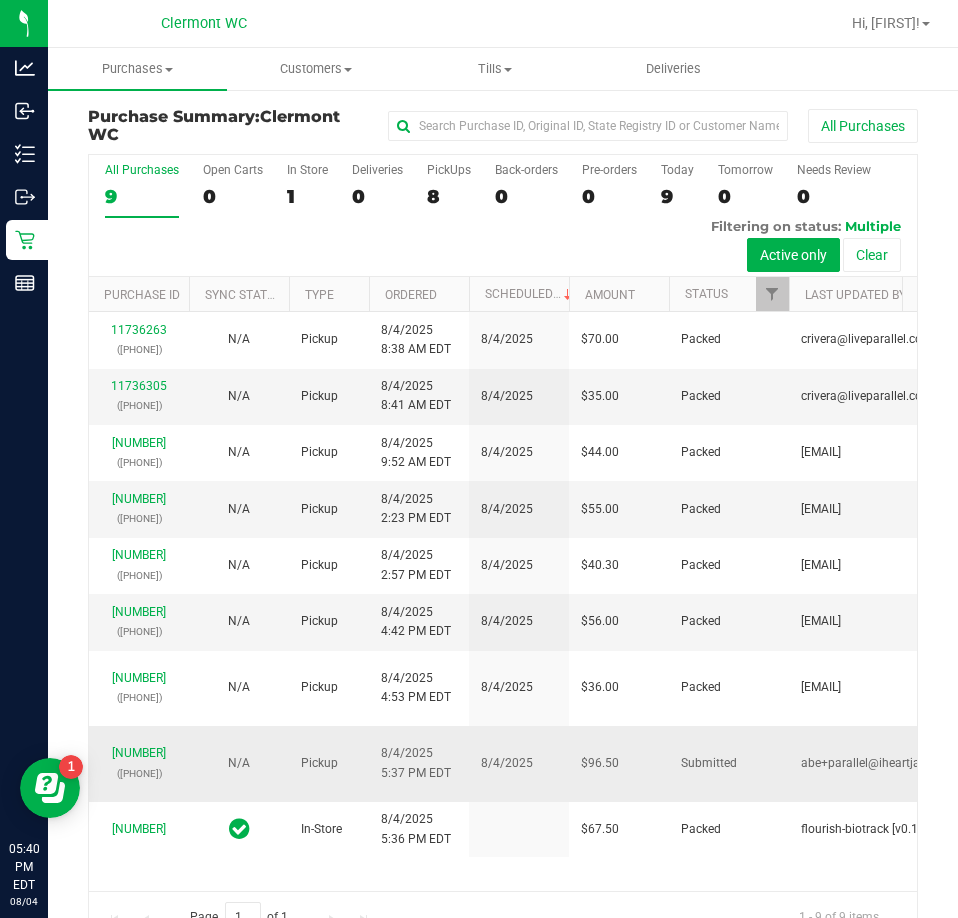 click on "$96.50" at bounding box center (619, 764) 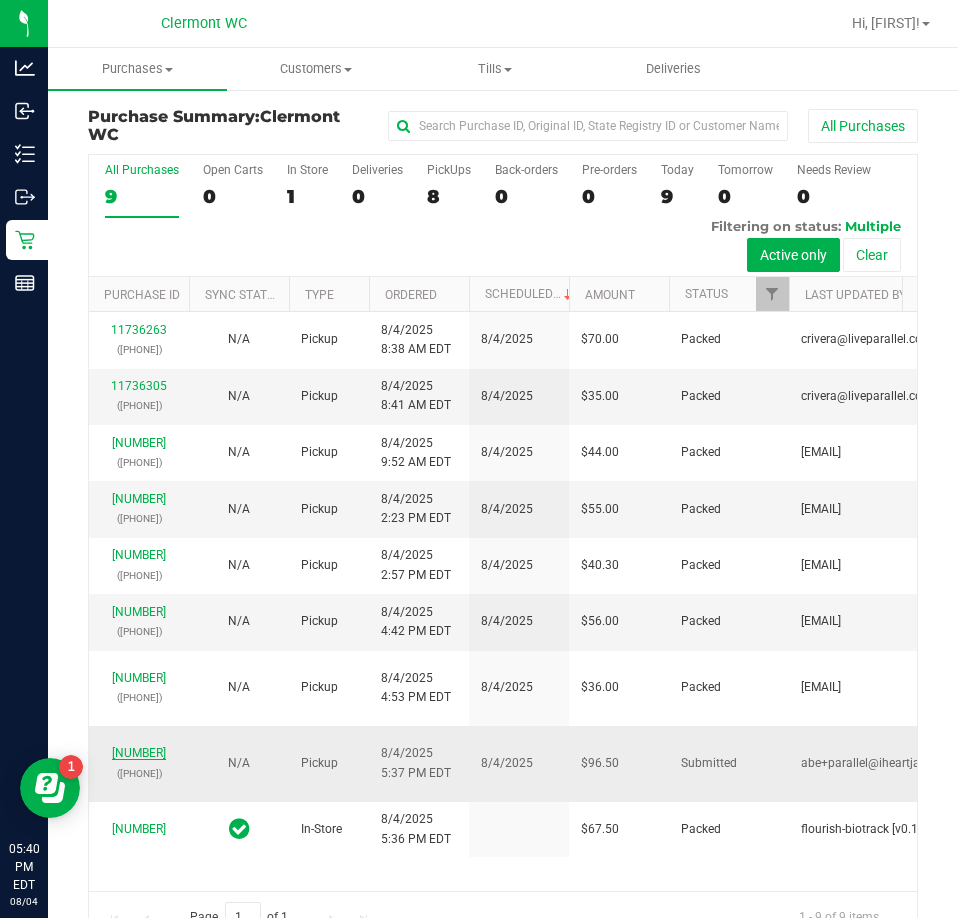 click on "[NUMBER]" at bounding box center (139, 753) 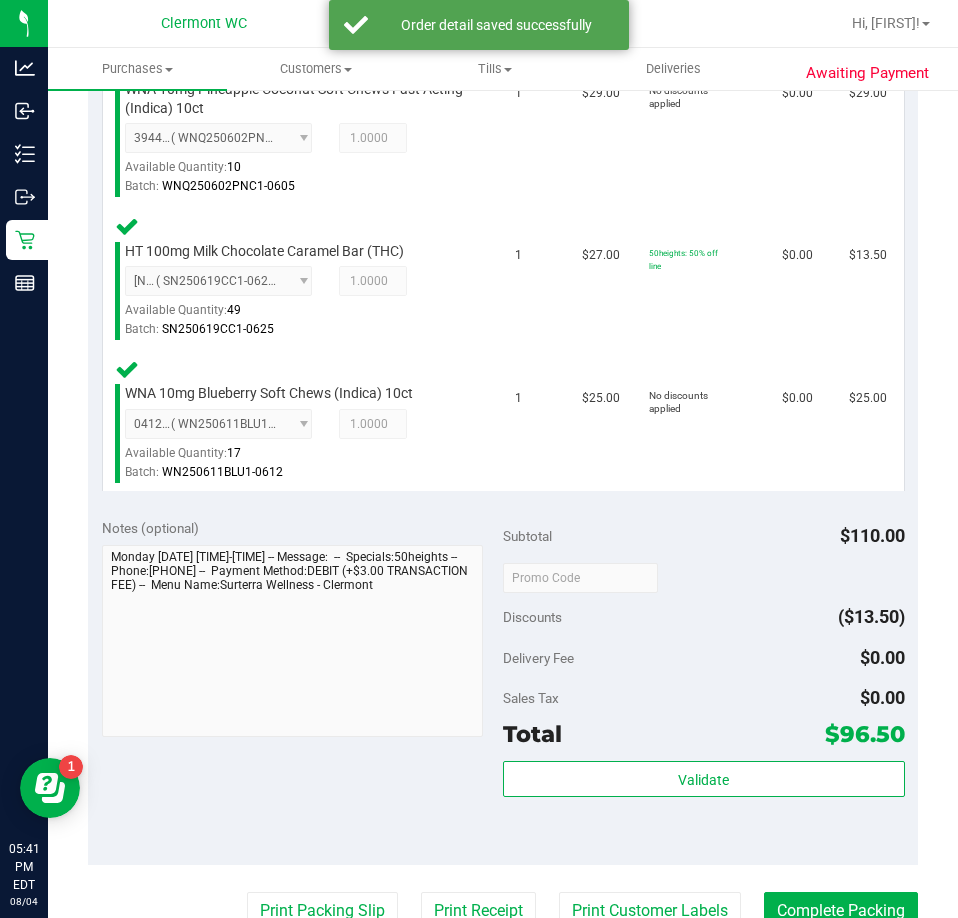 scroll, scrollTop: 757, scrollLeft: 0, axis: vertical 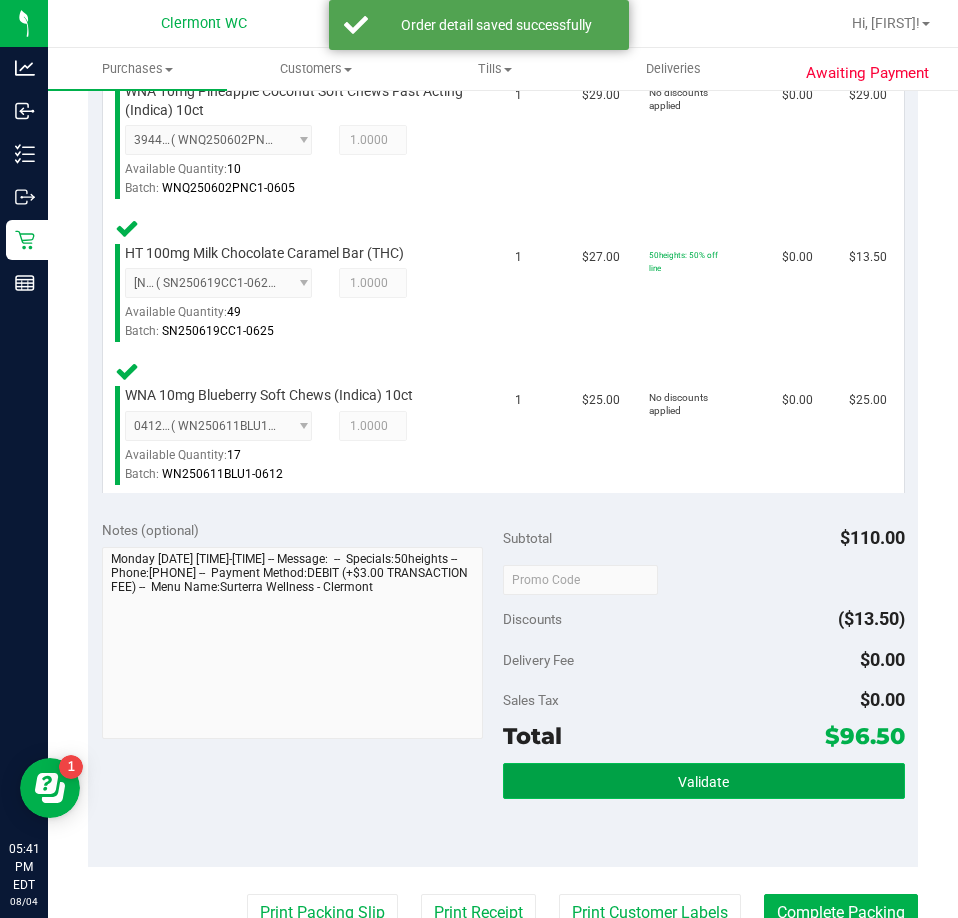 click on "Validate" at bounding box center (704, 781) 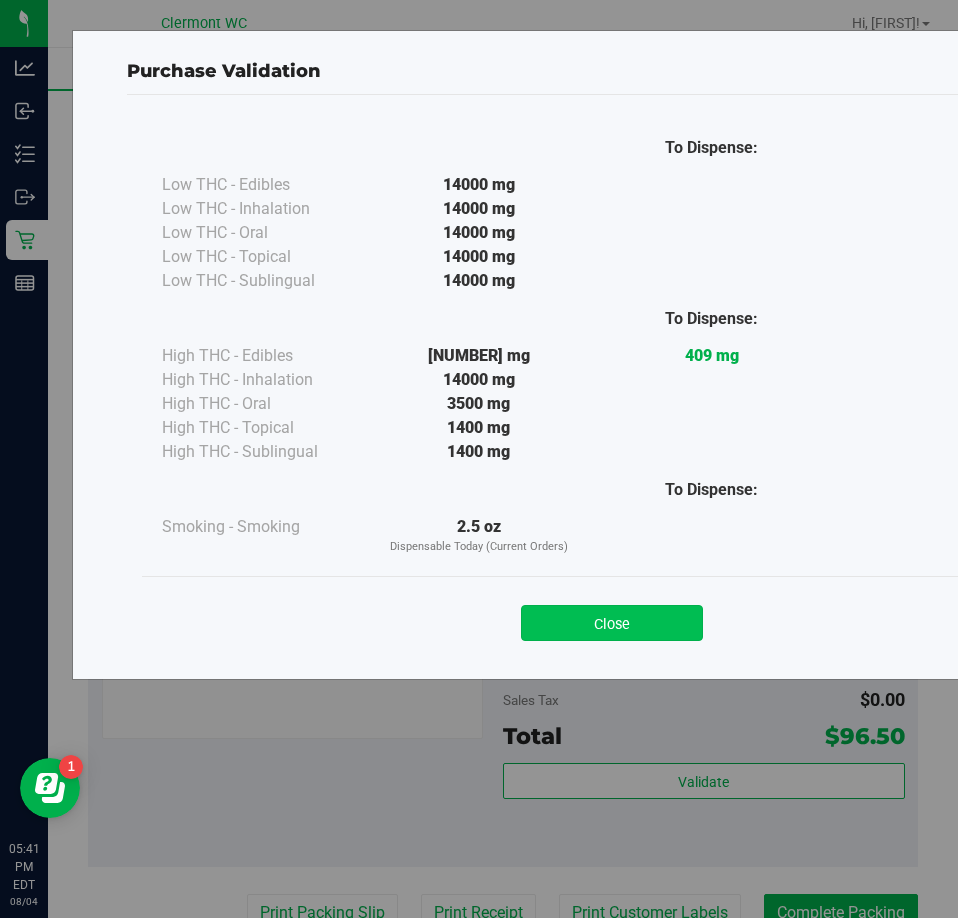 click on "Close" at bounding box center (612, 623) 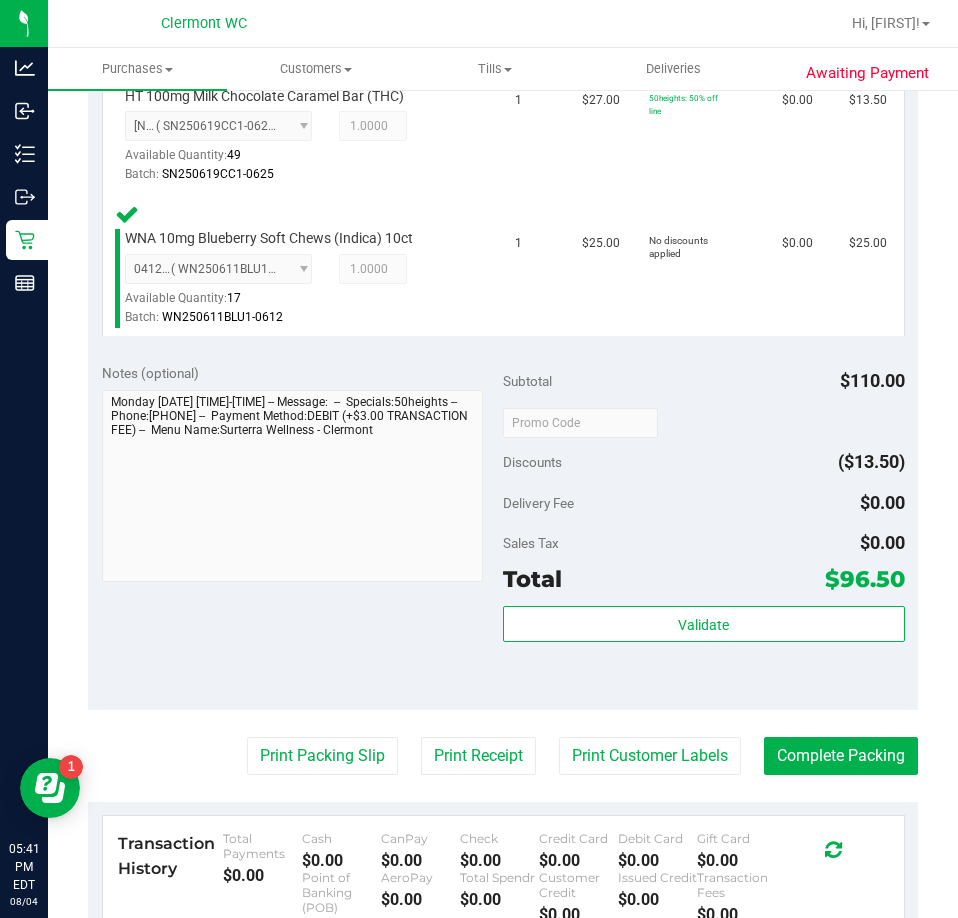 scroll, scrollTop: 948, scrollLeft: 0, axis: vertical 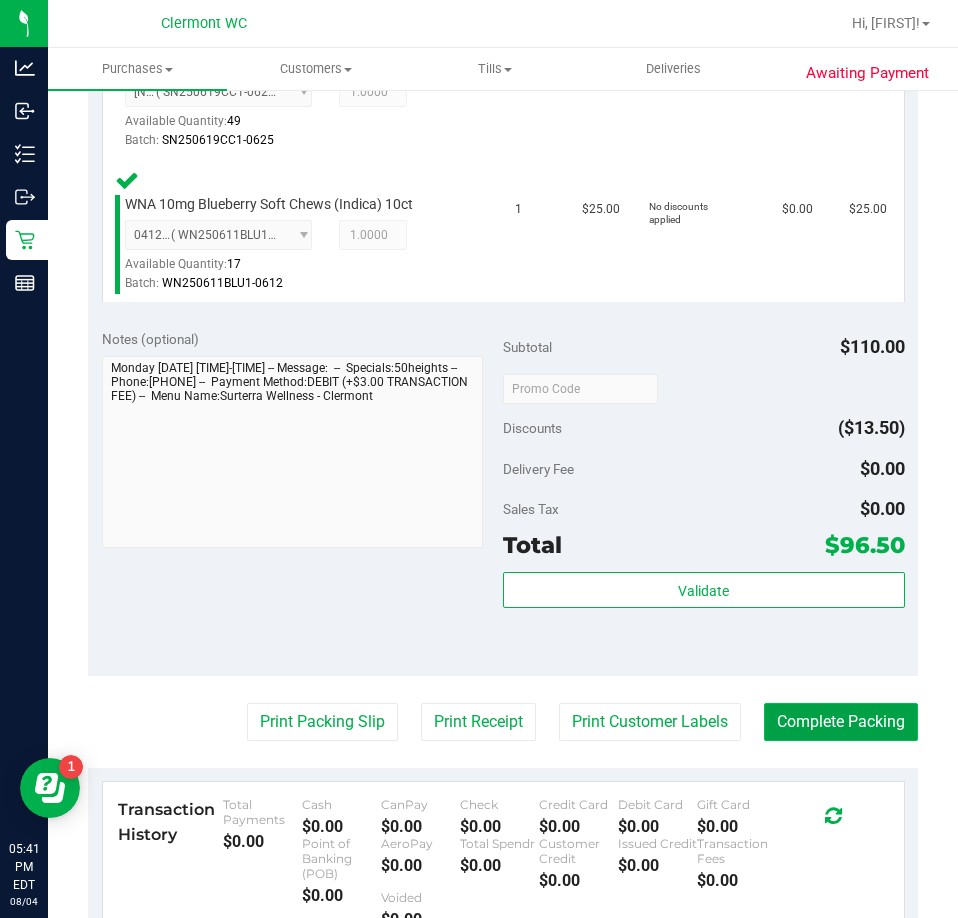 click on "Complete Packing" at bounding box center [841, 722] 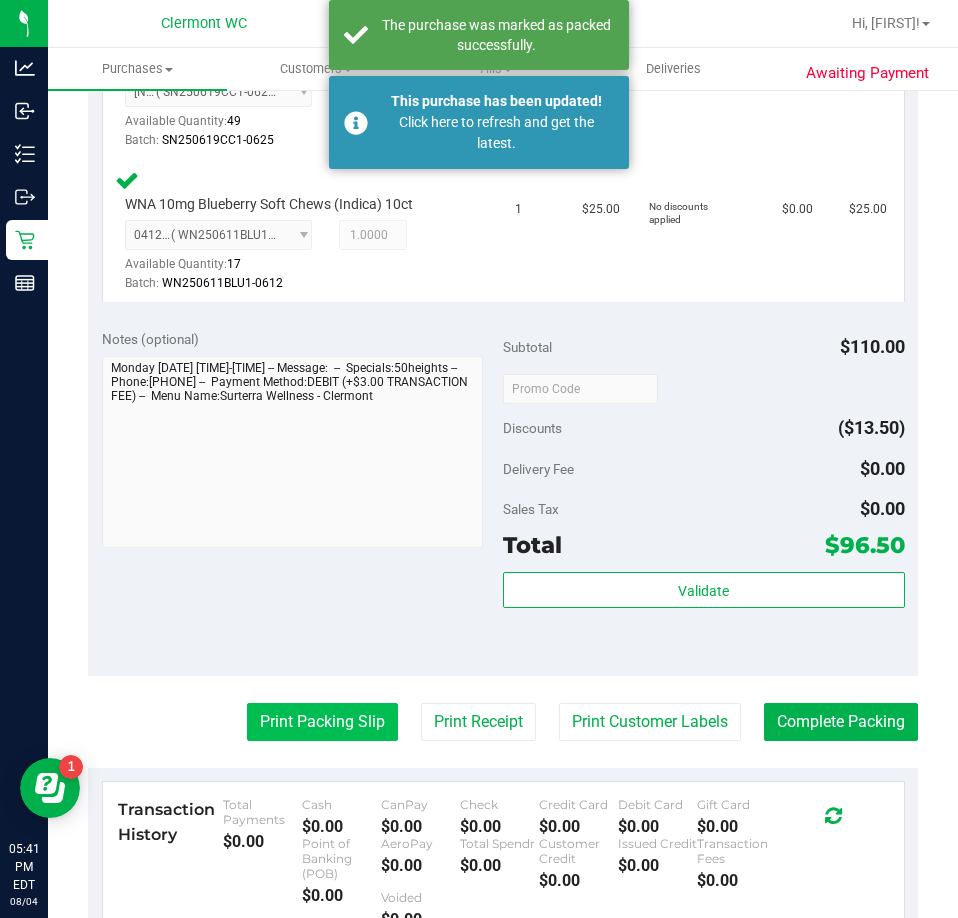 click on "Print Packing Slip" at bounding box center [322, 722] 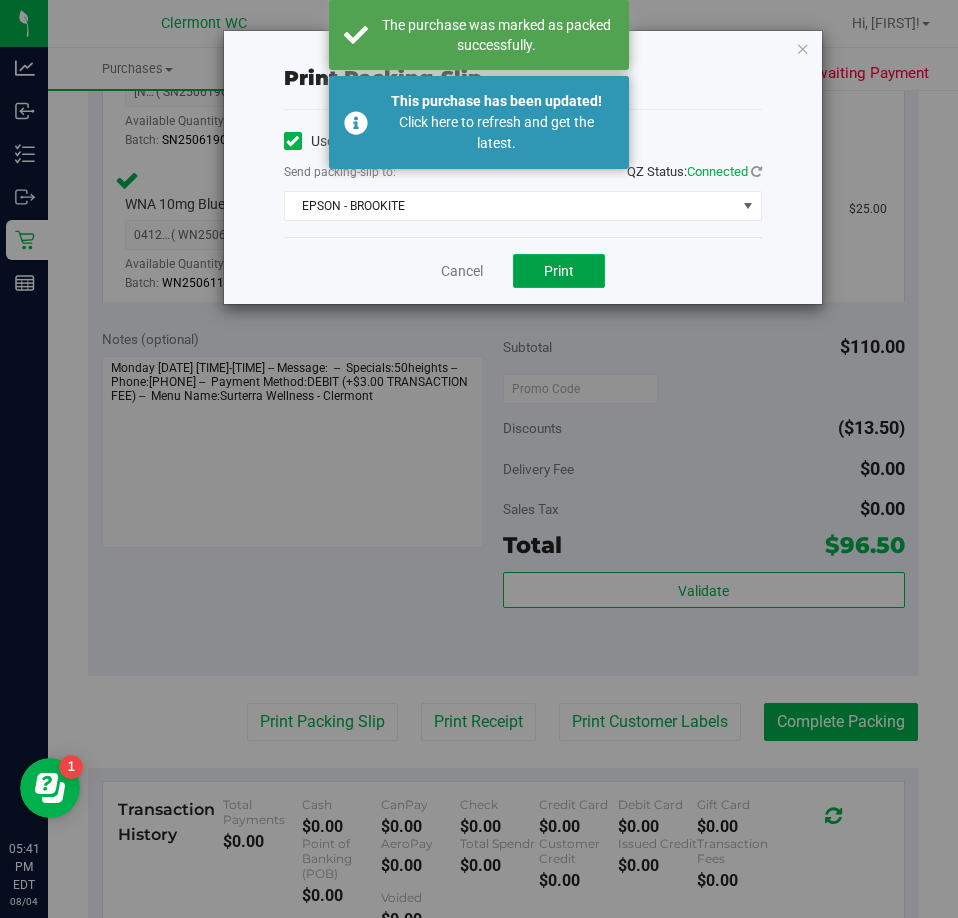 click on "Print" at bounding box center (559, 271) 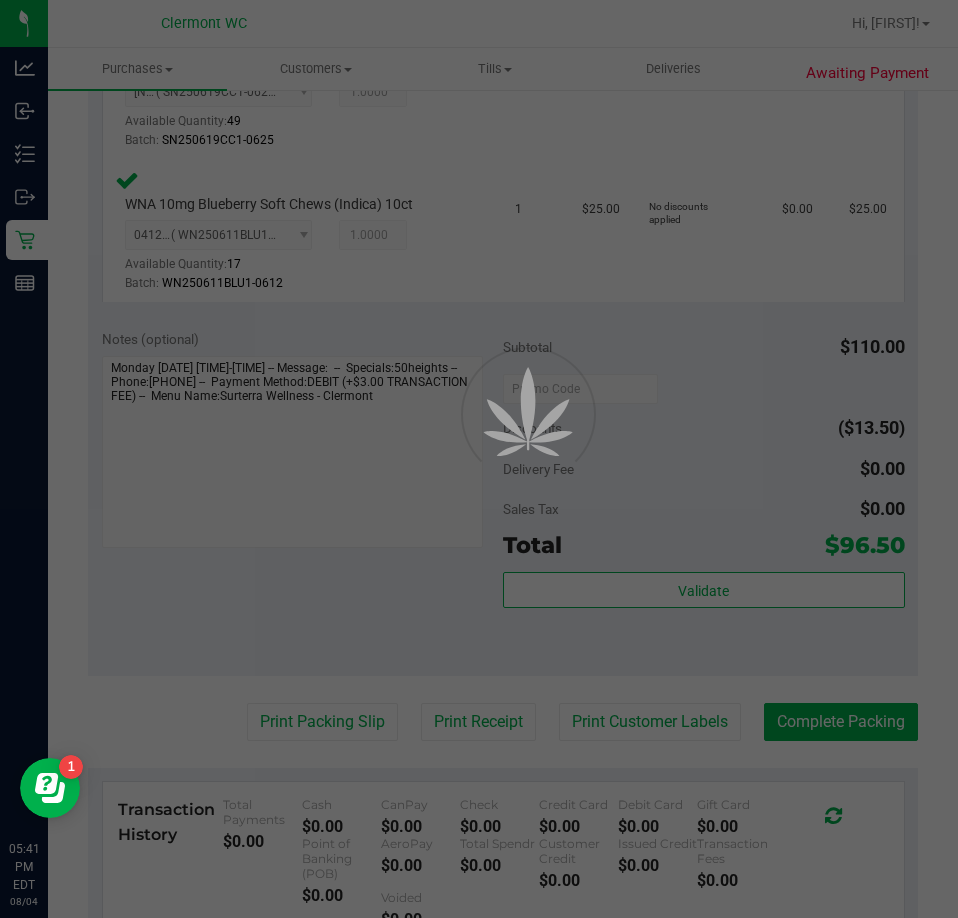 scroll, scrollTop: 0, scrollLeft: 0, axis: both 